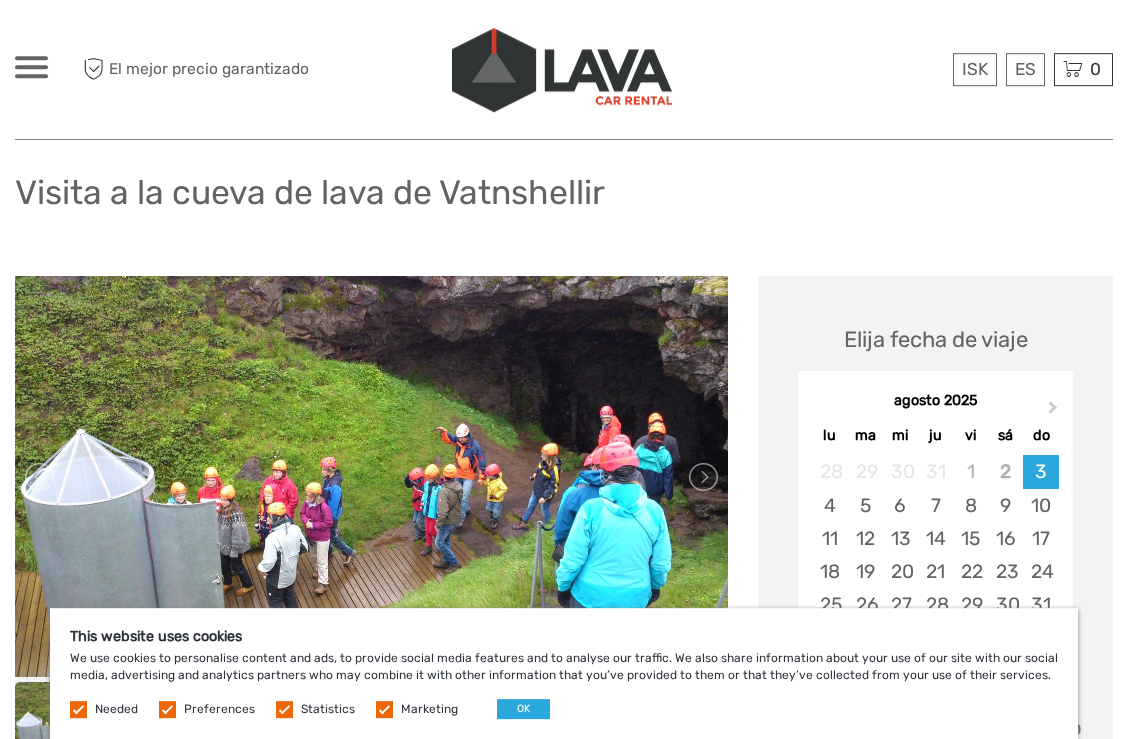 scroll, scrollTop: 0, scrollLeft: 0, axis: both 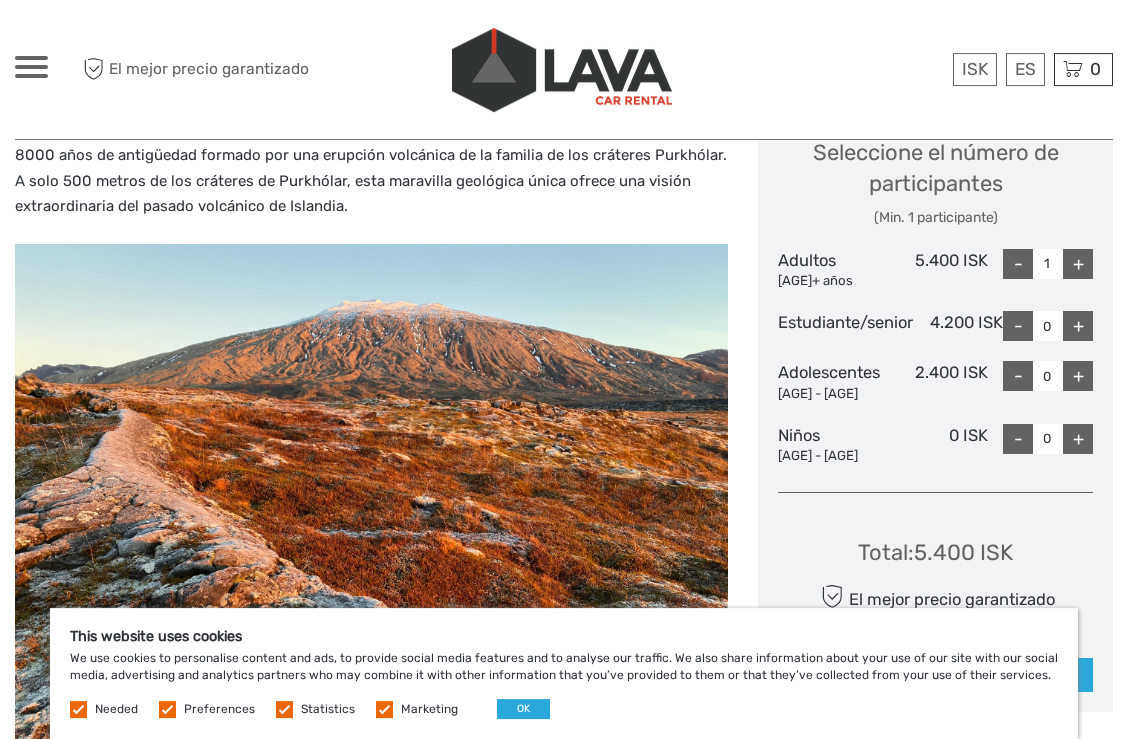 click on "+" at bounding box center [1078, 376] 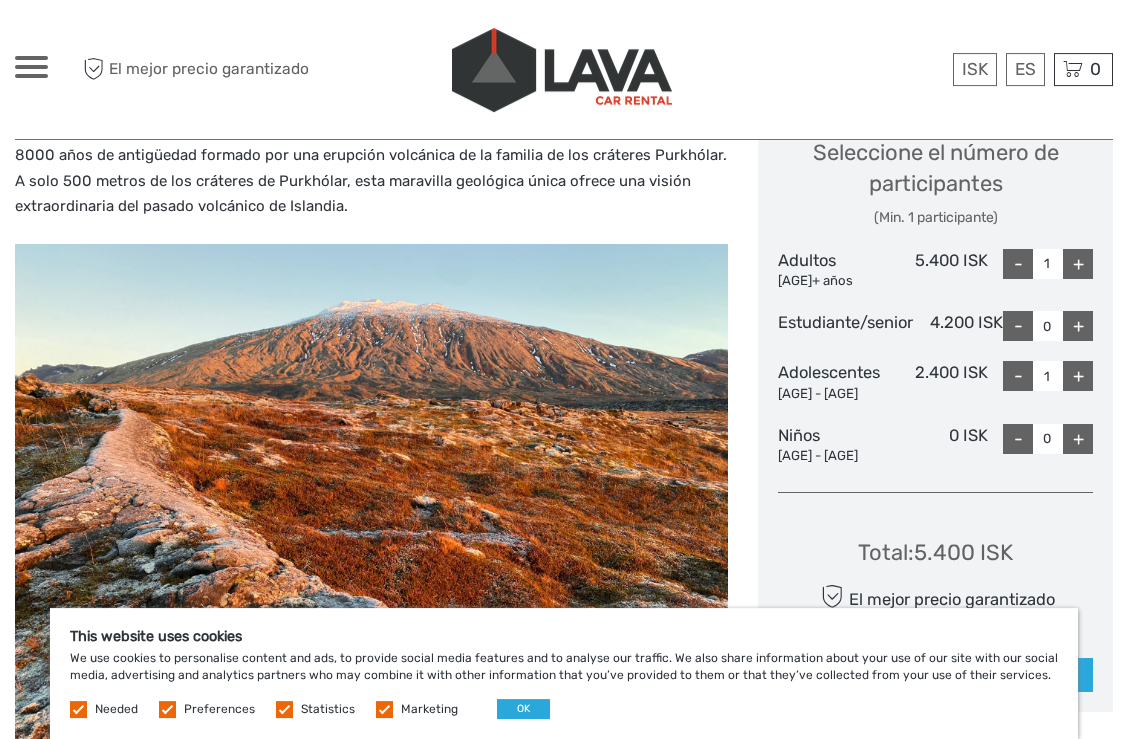 type on "1" 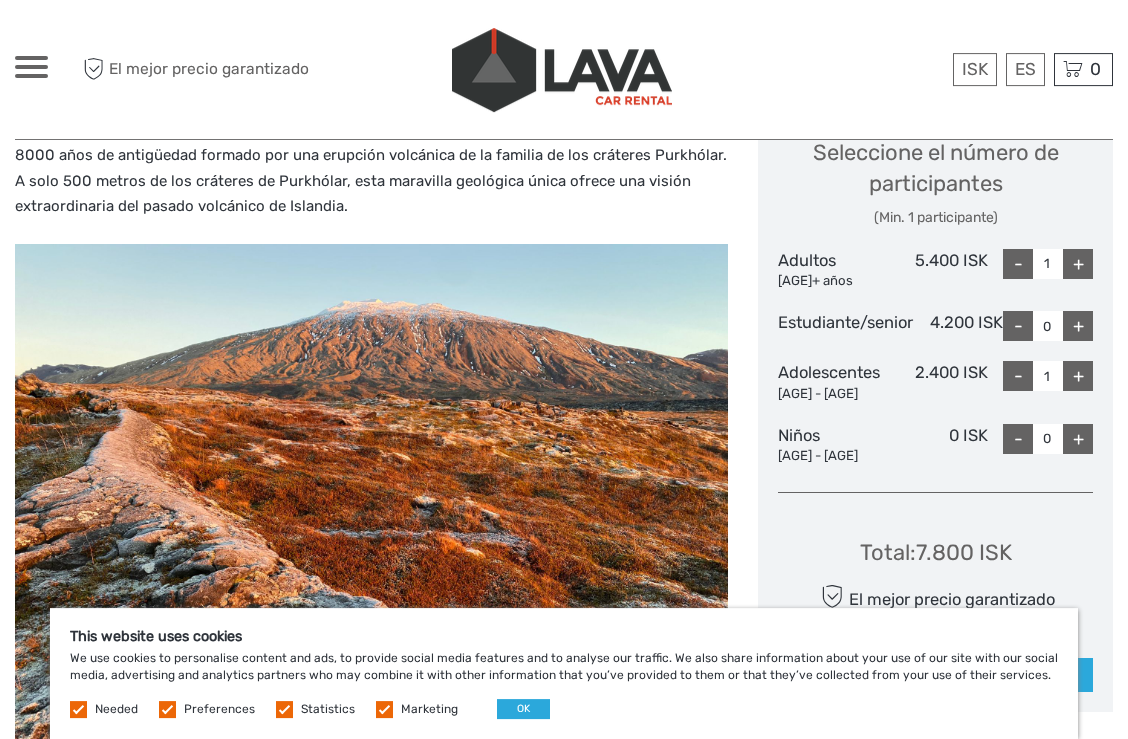 click on "+" at bounding box center (1078, 264) 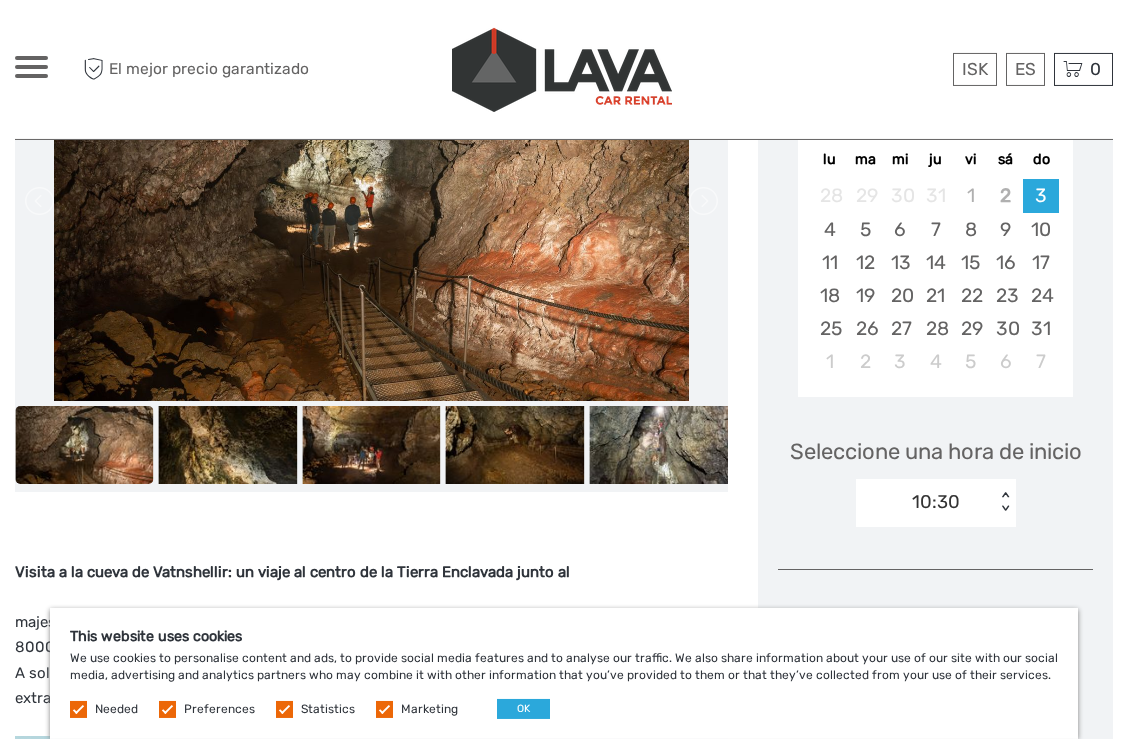 scroll, scrollTop: 325, scrollLeft: 0, axis: vertical 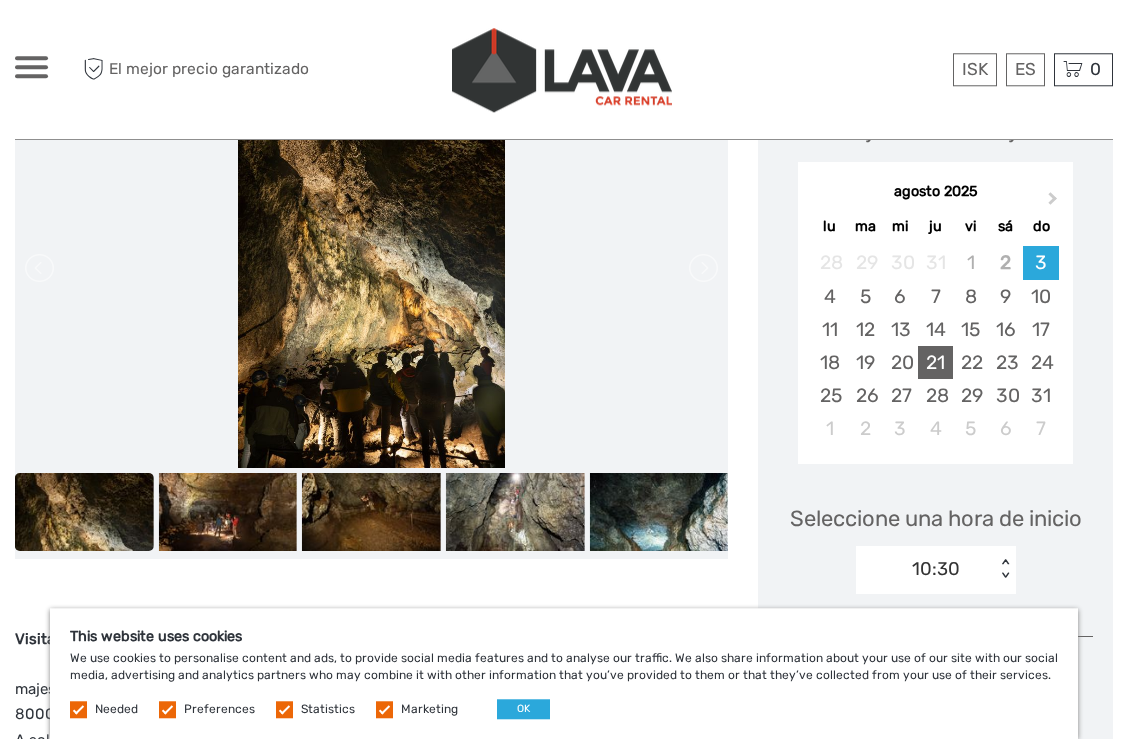 click on "21" at bounding box center (935, 362) 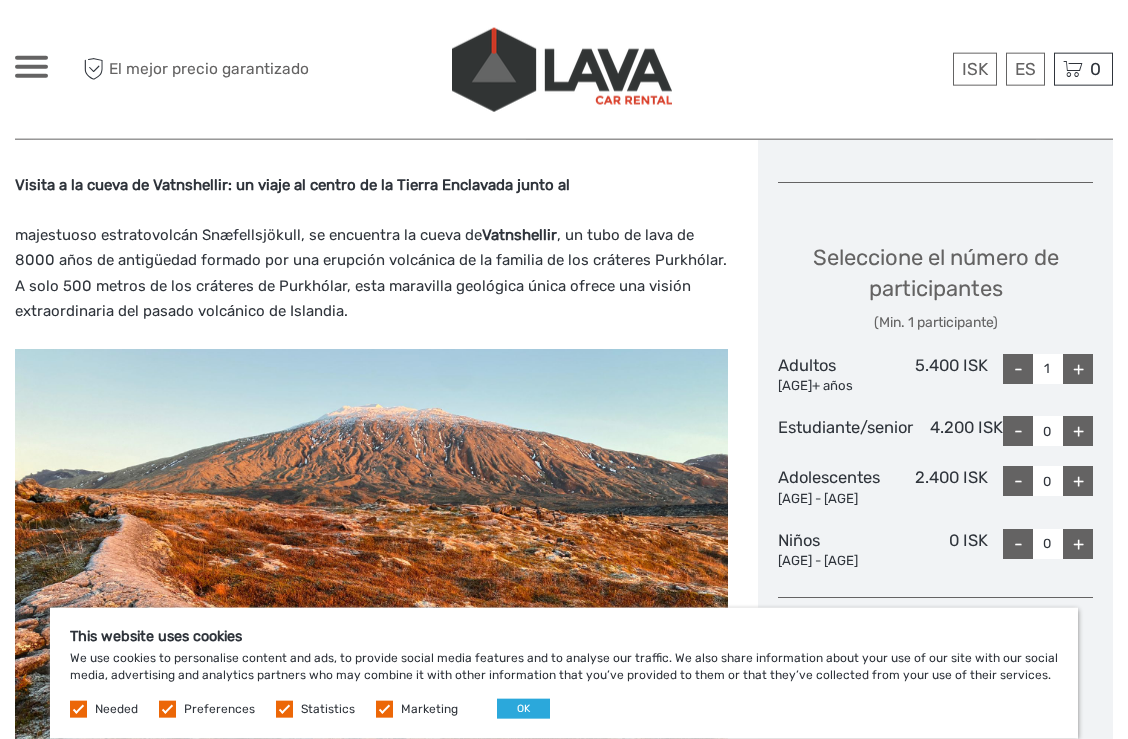 scroll, scrollTop: 773, scrollLeft: 0, axis: vertical 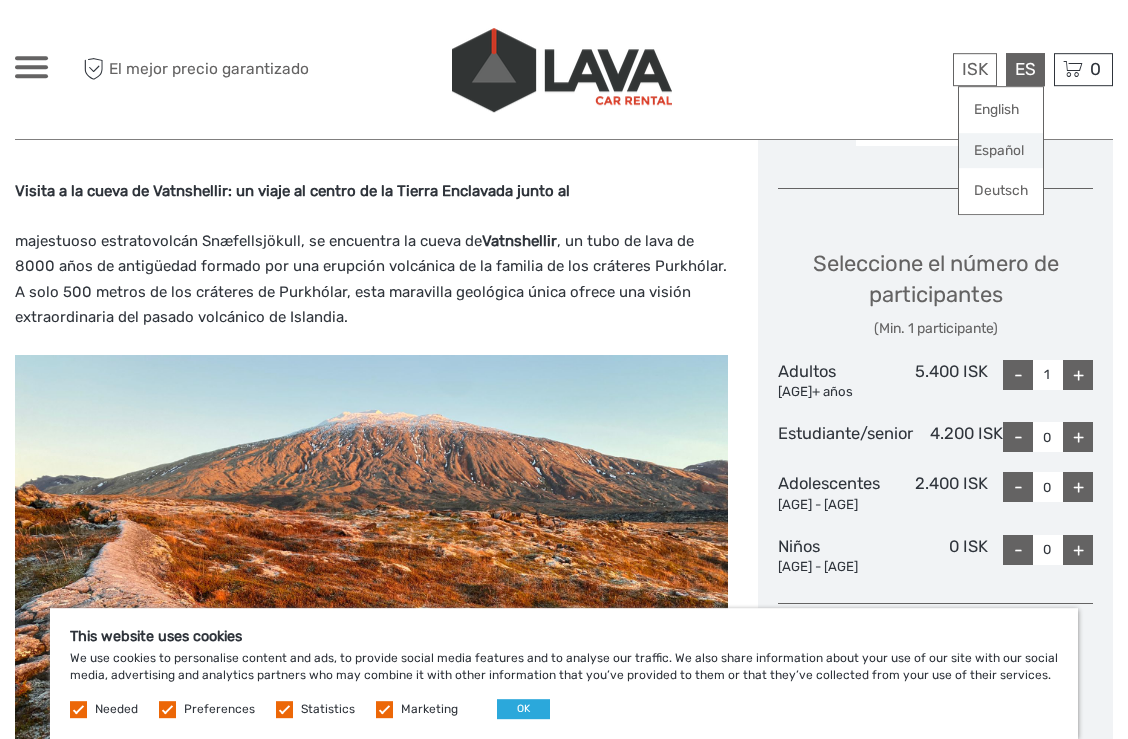 click on "Español" at bounding box center (1001, 151) 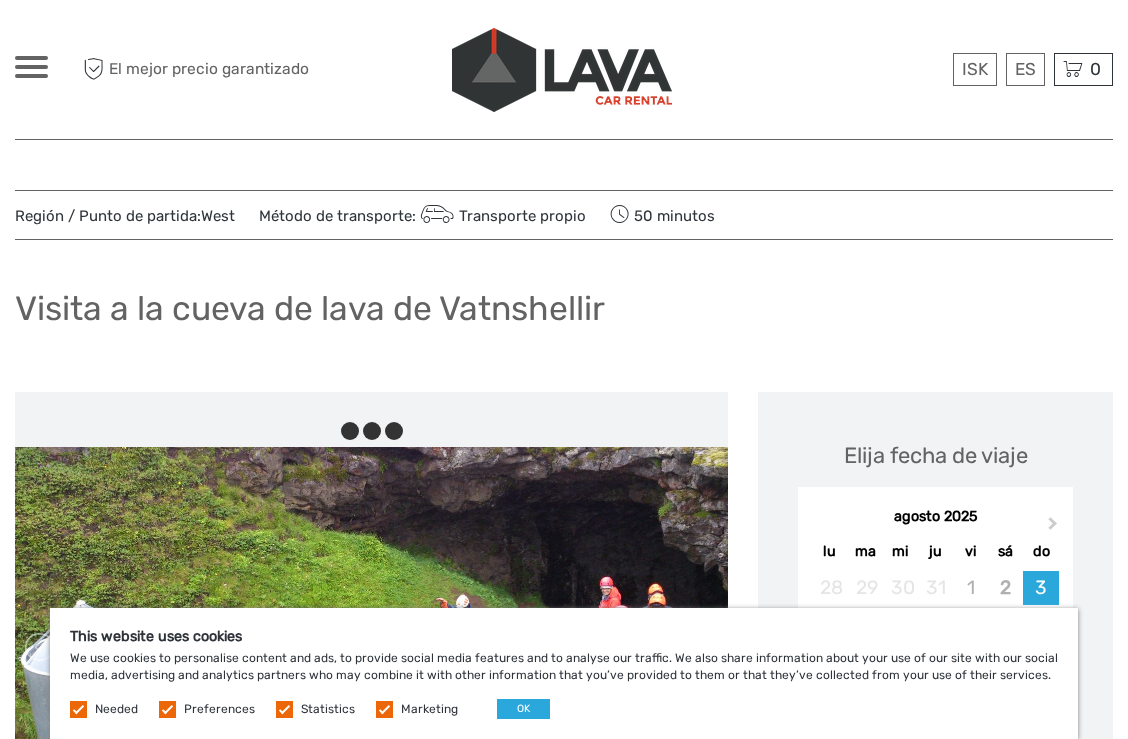 scroll, scrollTop: 0, scrollLeft: 0, axis: both 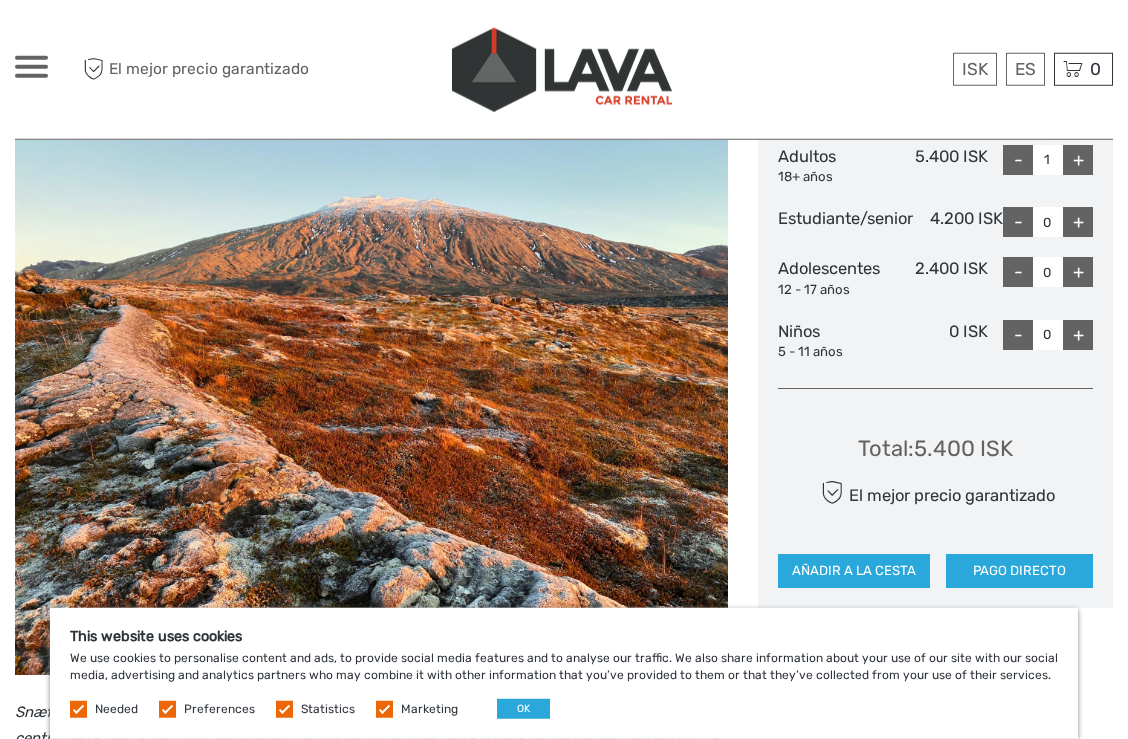click on "+" at bounding box center (1078, 272) 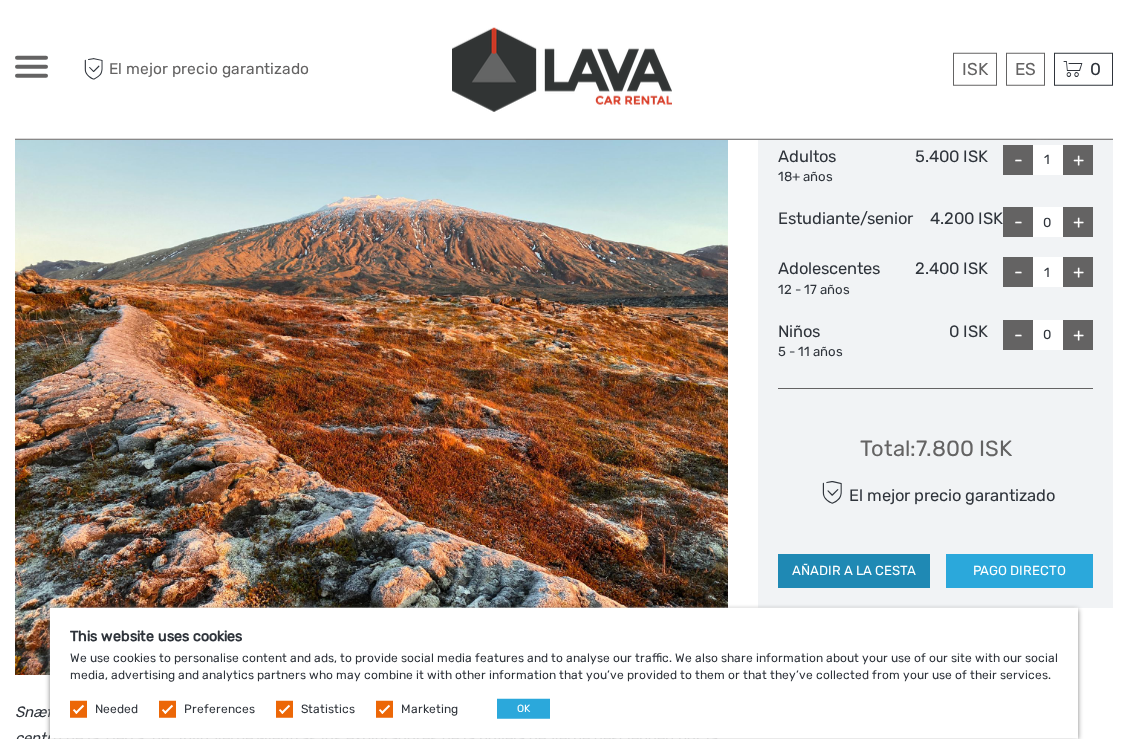 click on "AÑADIR A LA CESTA" at bounding box center [854, 571] 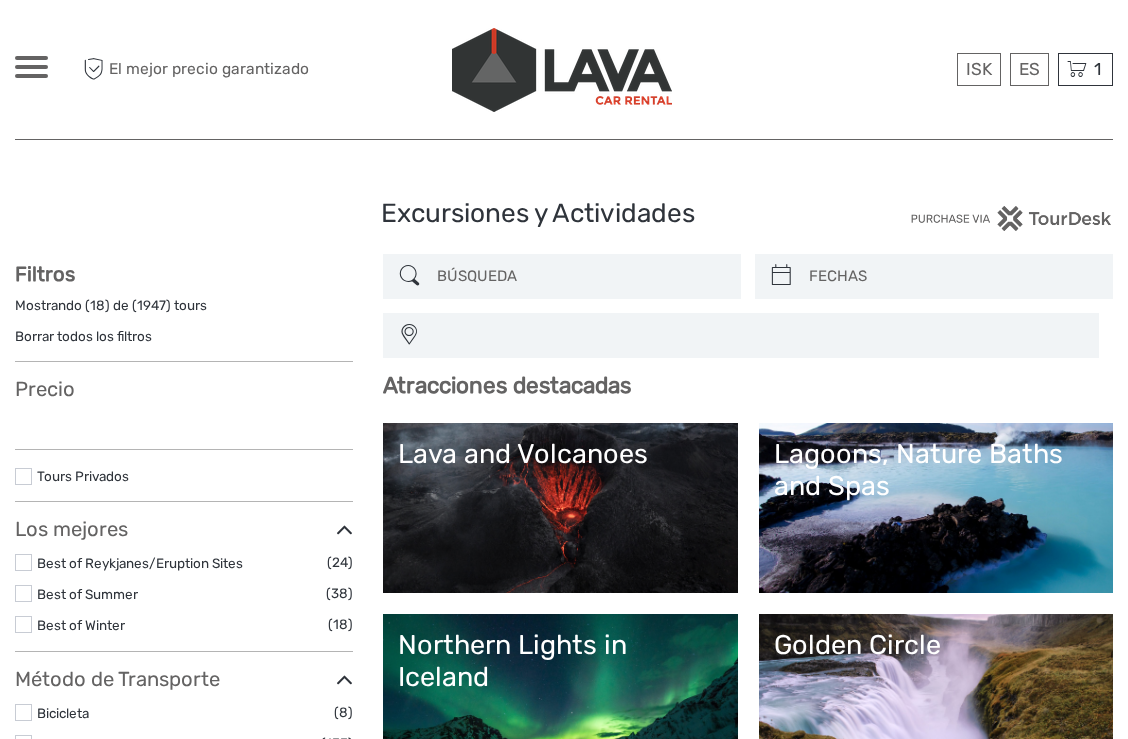 scroll, scrollTop: 0, scrollLeft: 0, axis: both 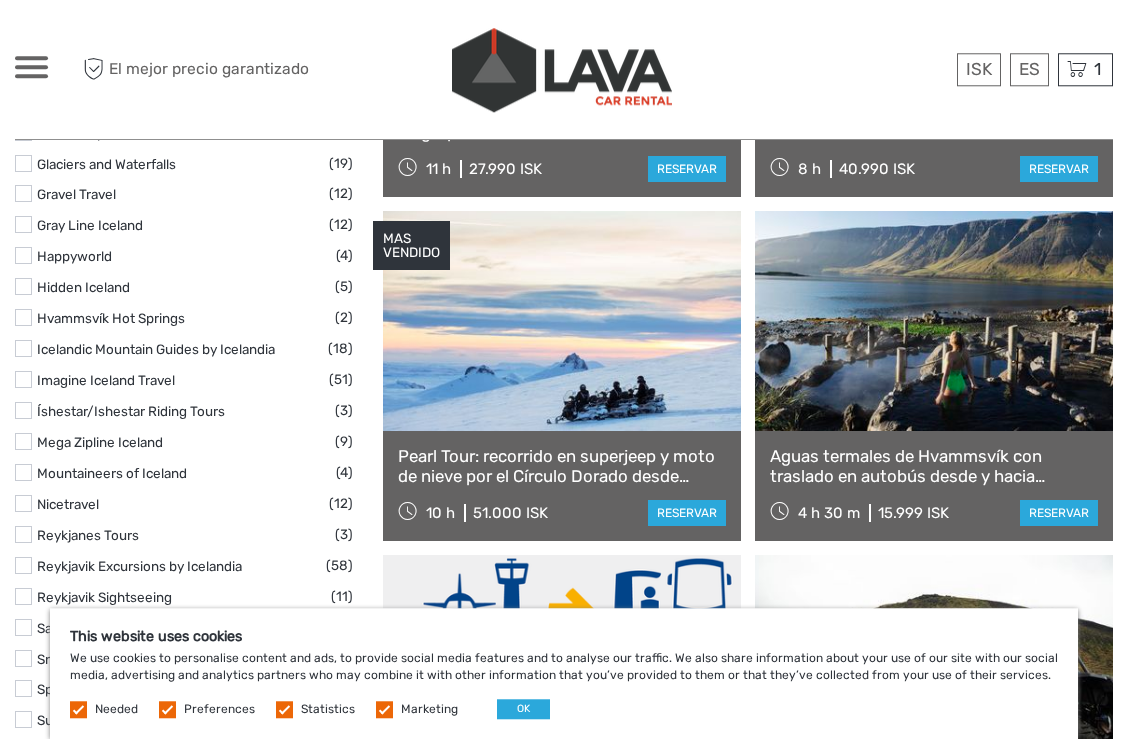 click on "Aguas termales de Hvammsvík con traslado en autobús desde y hacia Reikiavik" at bounding box center [934, 466] 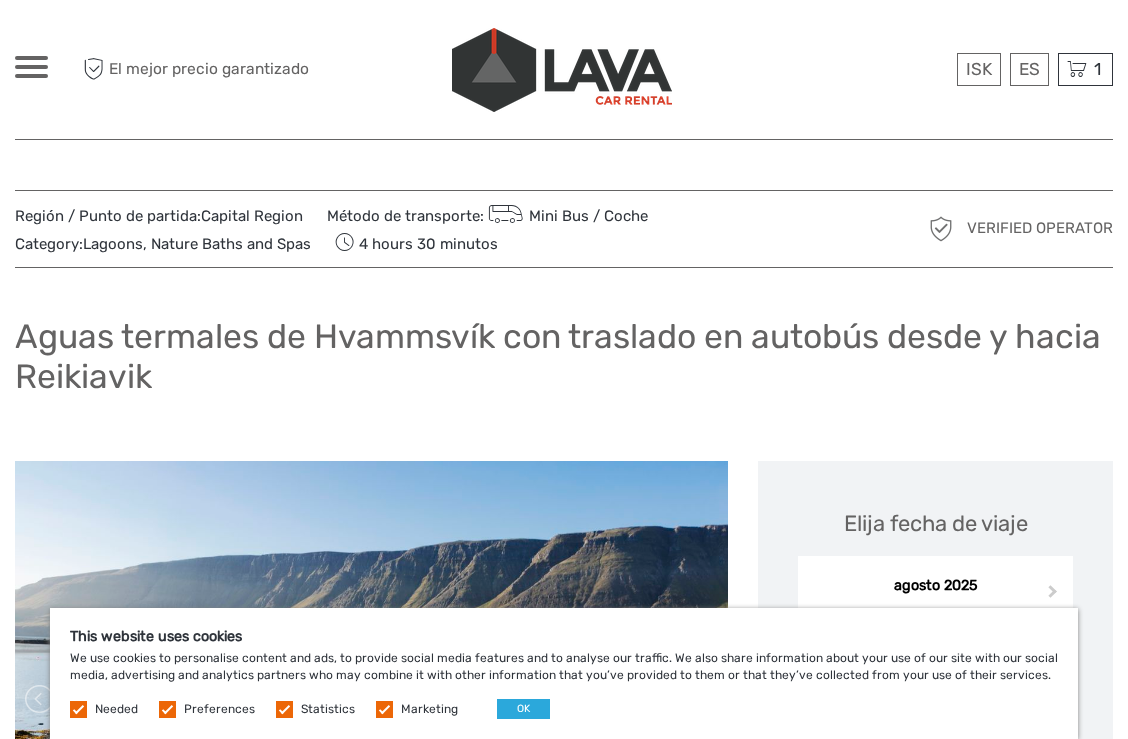 scroll, scrollTop: 0, scrollLeft: 0, axis: both 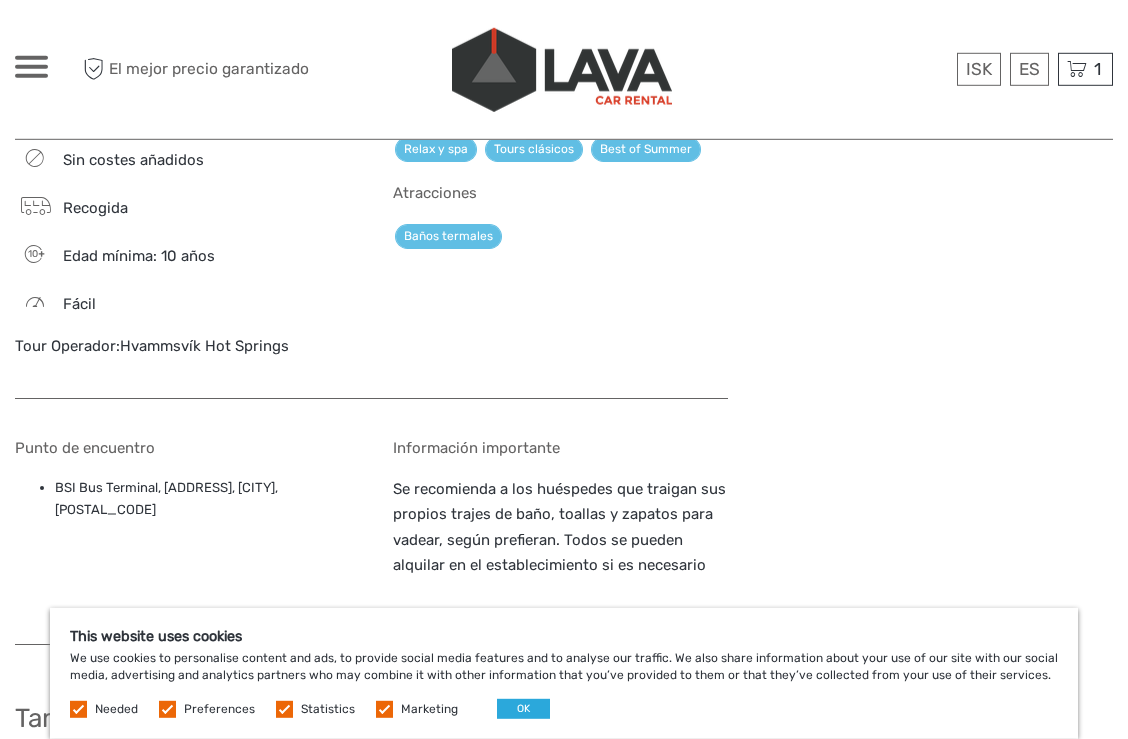 click on "Hvammsvík Hot Springs" at bounding box center (204, 346) 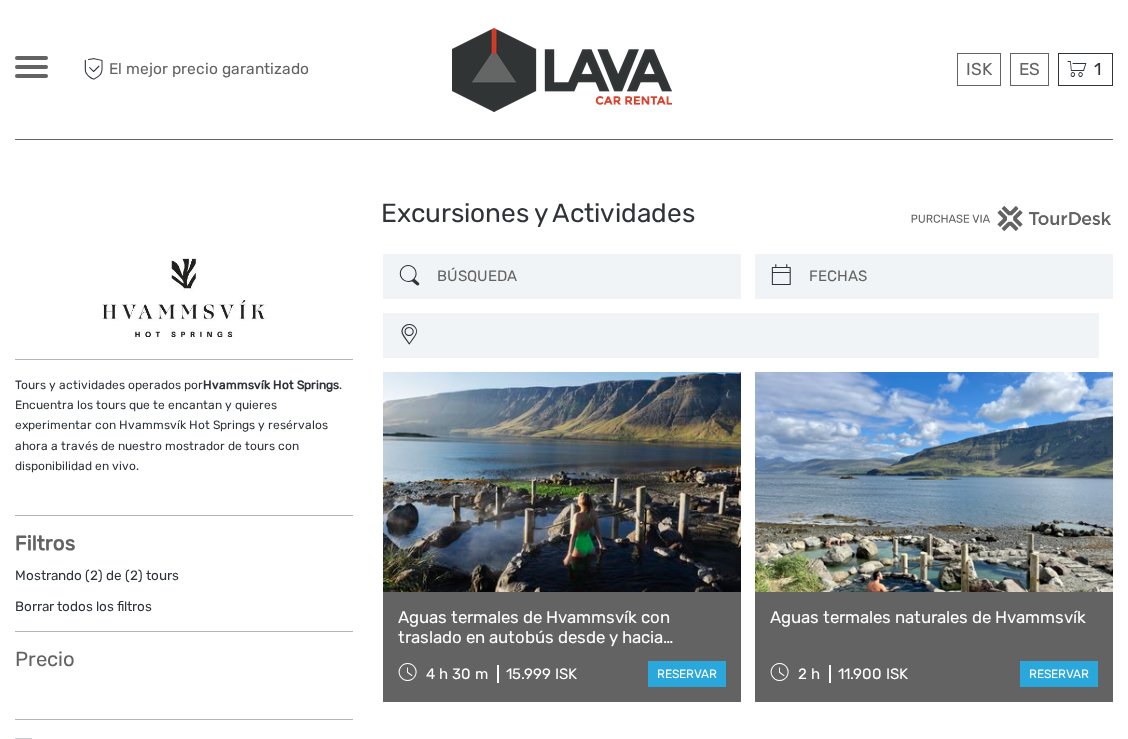 select 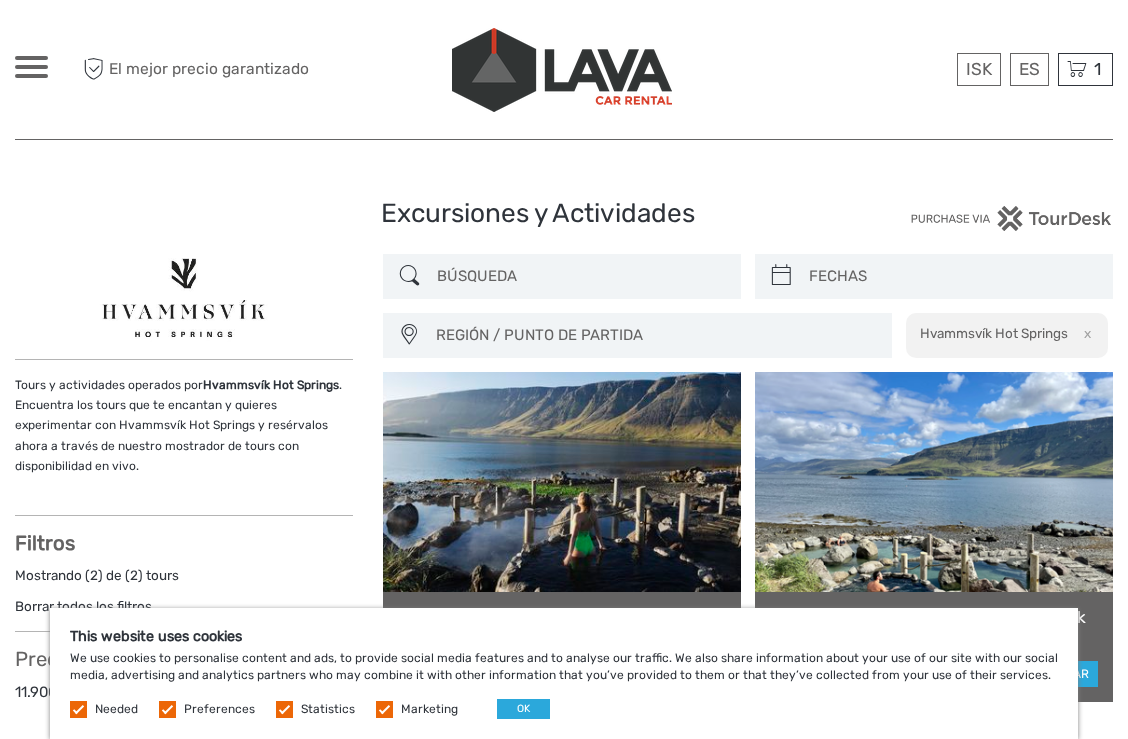 scroll, scrollTop: 0, scrollLeft: 0, axis: both 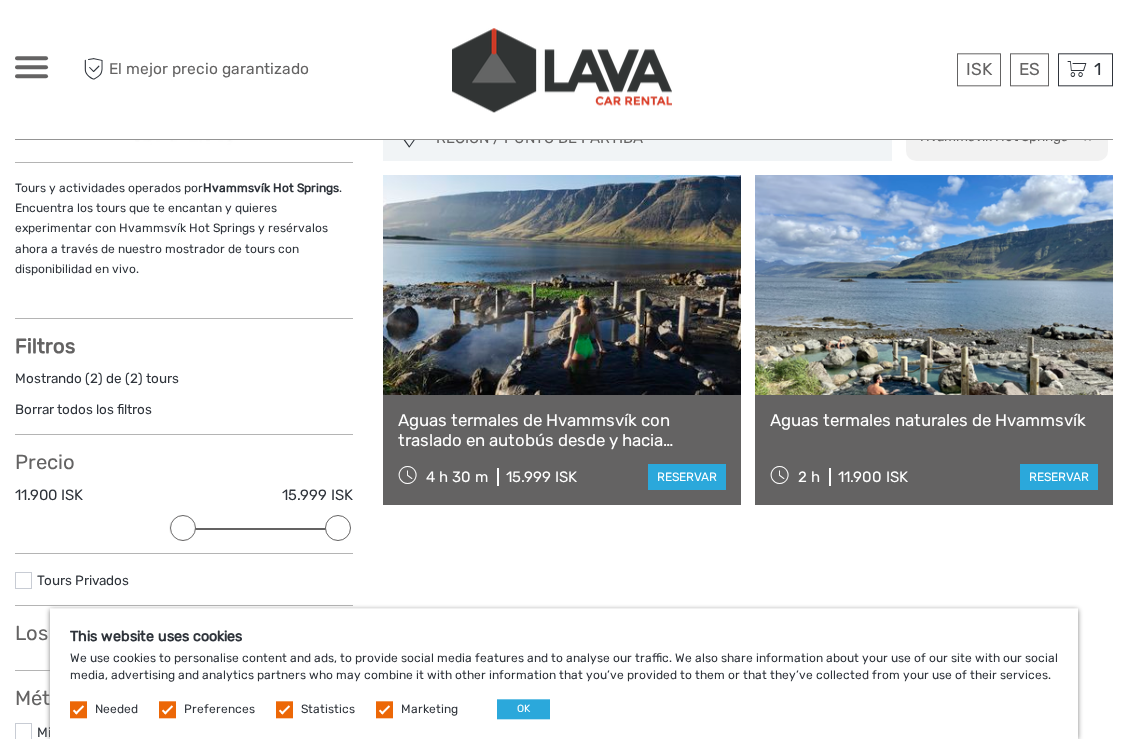 click on "Aguas termales de Hvammsvík con traslado en autobús desde y hacia Reikiavik" at bounding box center [562, 430] 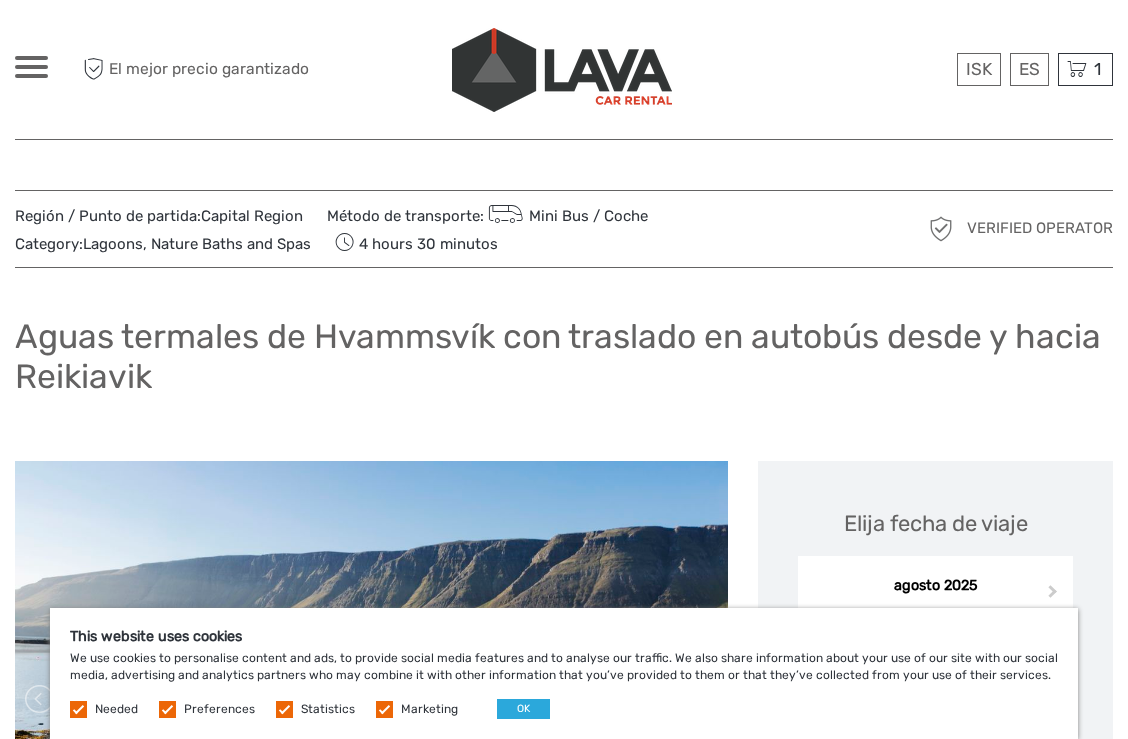 scroll, scrollTop: 0, scrollLeft: 0, axis: both 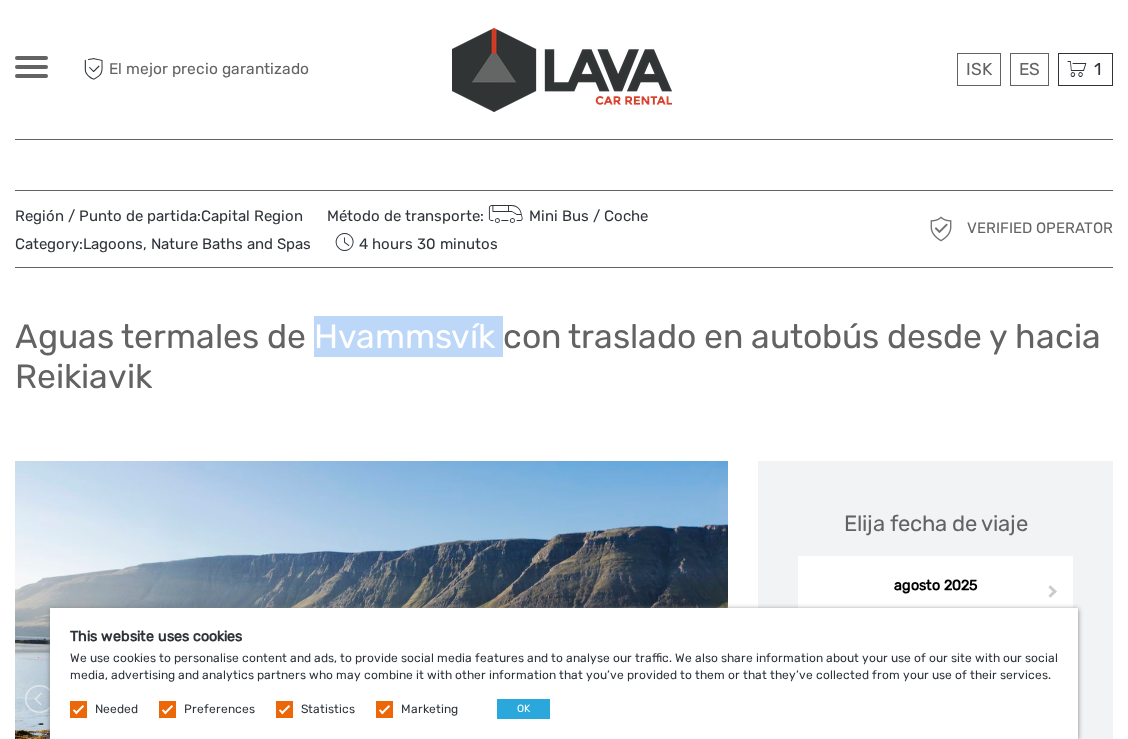 drag, startPoint x: 326, startPoint y: 330, endPoint x: 502, endPoint y: 334, distance: 176.04546 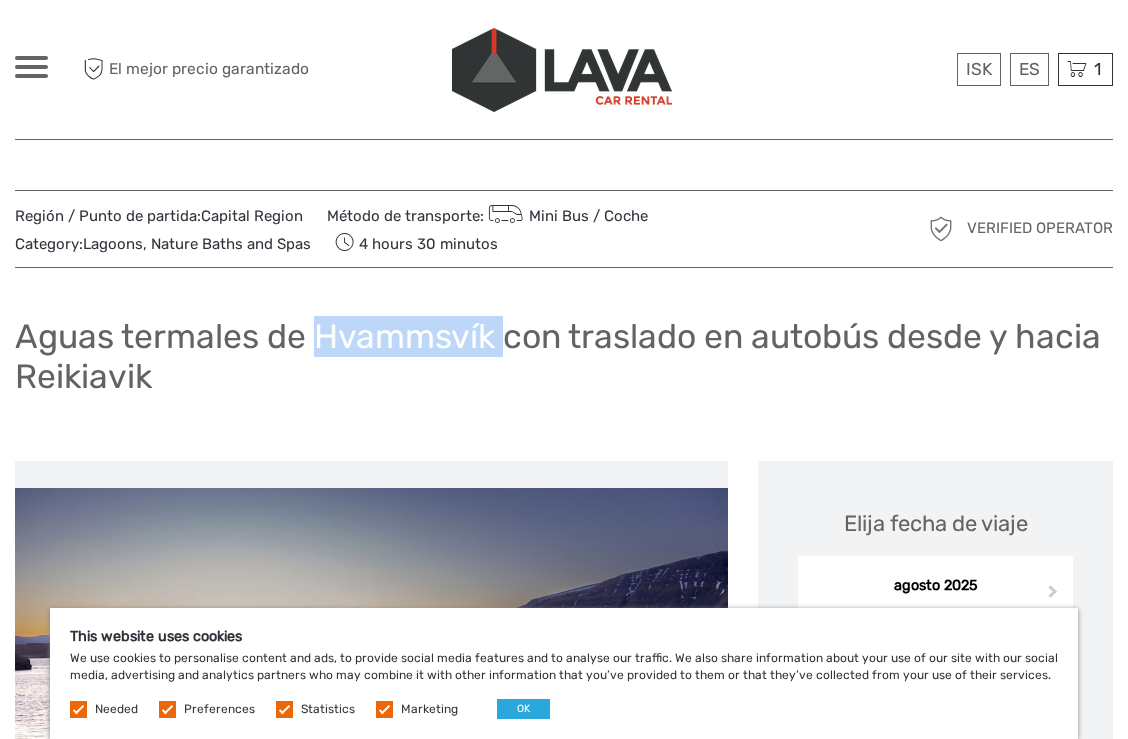copy on "Hvammsvík" 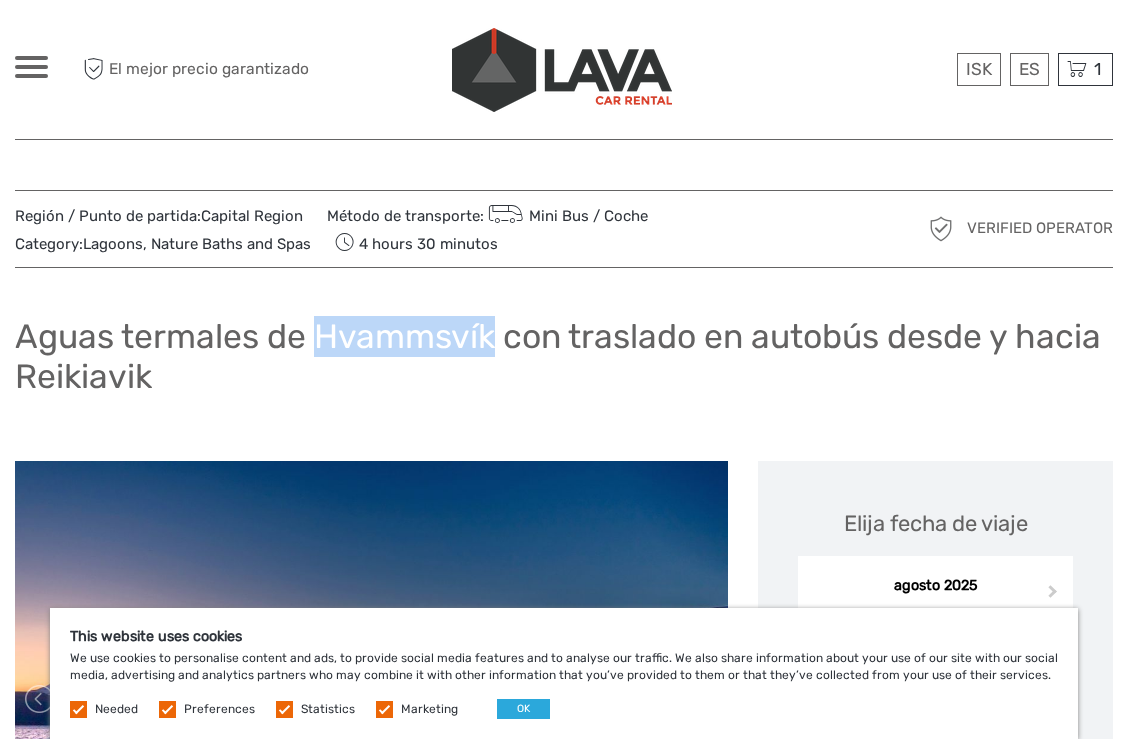 drag, startPoint x: 318, startPoint y: 331, endPoint x: 408, endPoint y: 334, distance: 90.04999 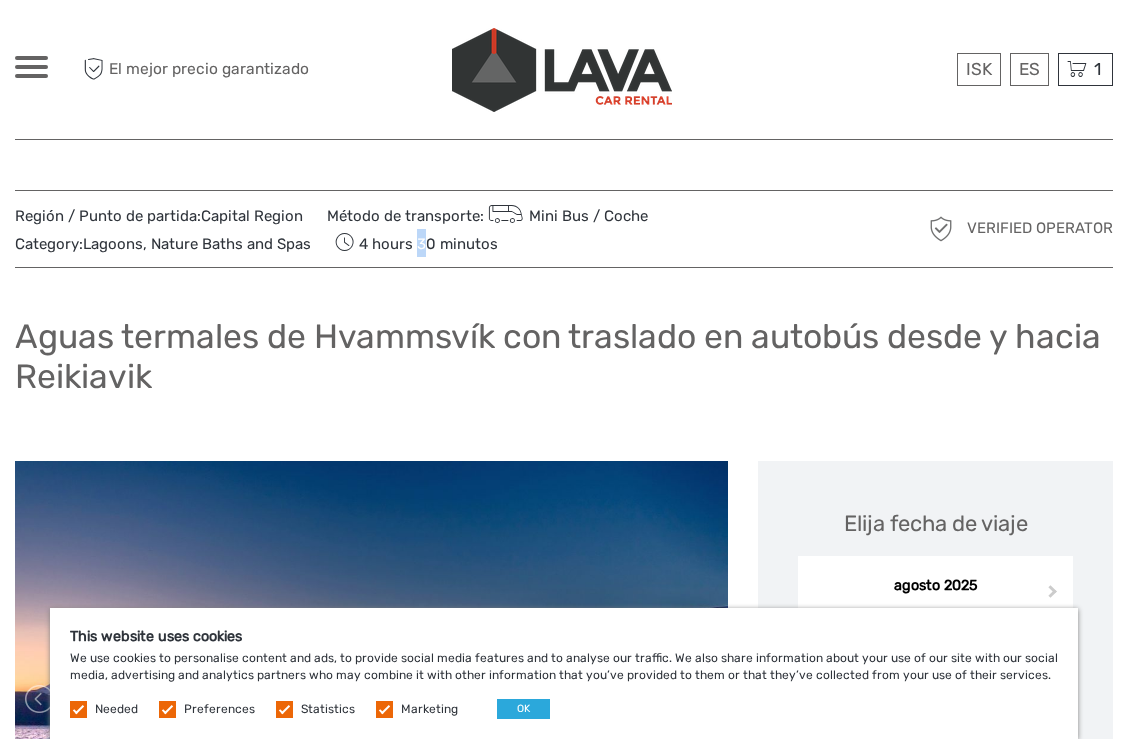 drag, startPoint x: 377, startPoint y: 283, endPoint x: 353, endPoint y: 322, distance: 45.79301 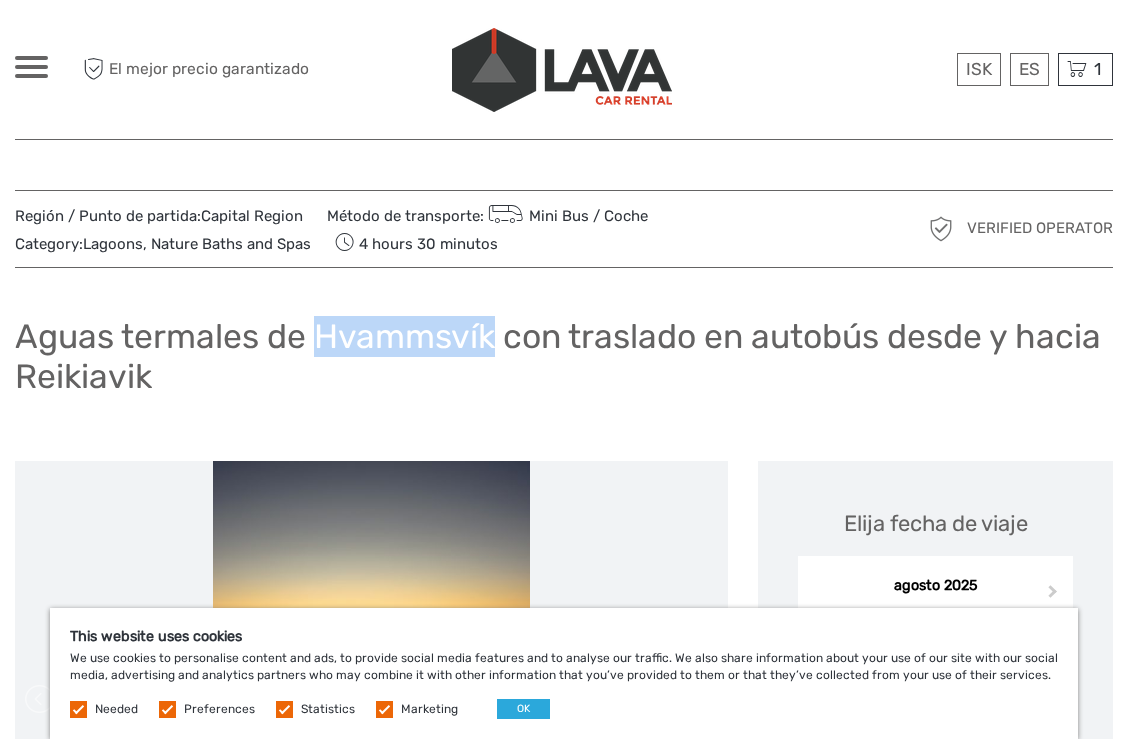 drag, startPoint x: 322, startPoint y: 337, endPoint x: 497, endPoint y: 344, distance: 175.13994 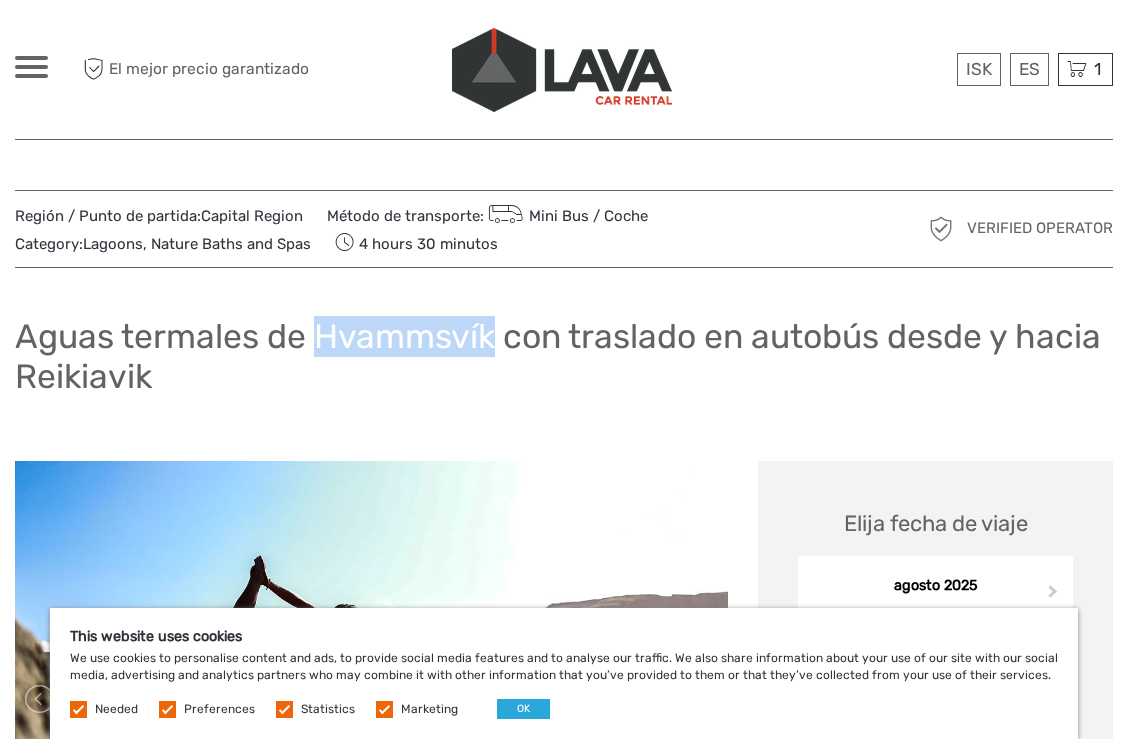 click on "Aguas termales de Hvammsvík con traslado en autobús desde y hacia Reikiavik" at bounding box center (564, 356) 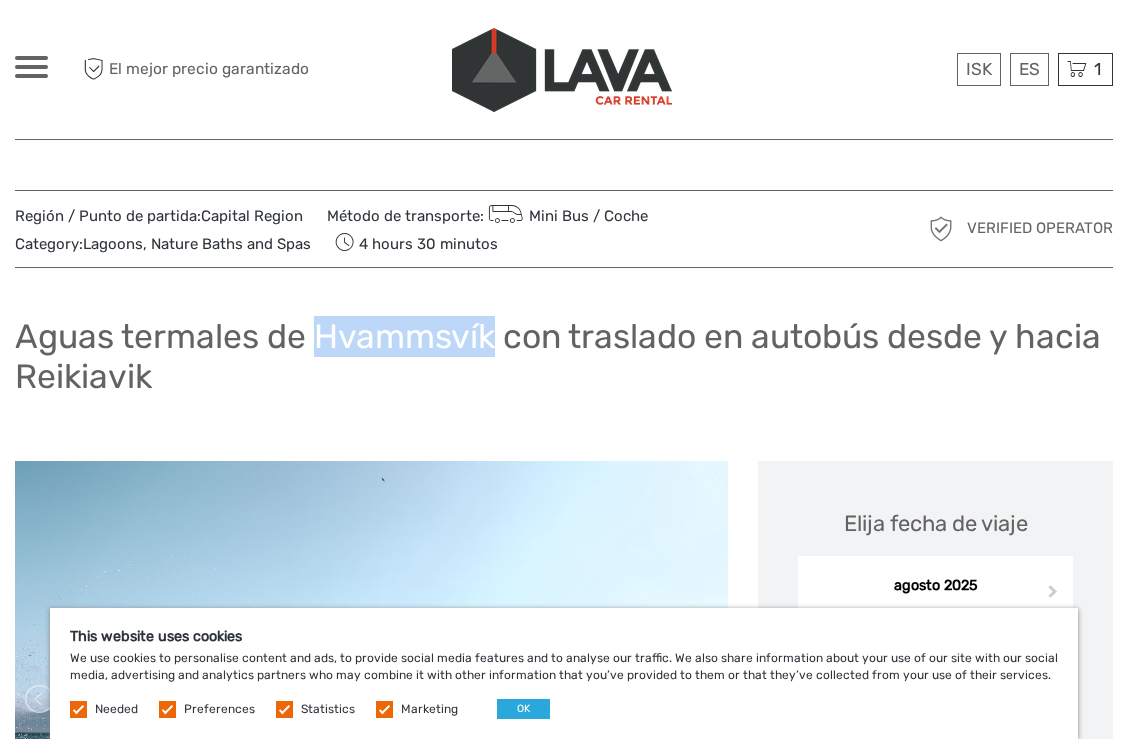 copy on "Hvammsvík" 